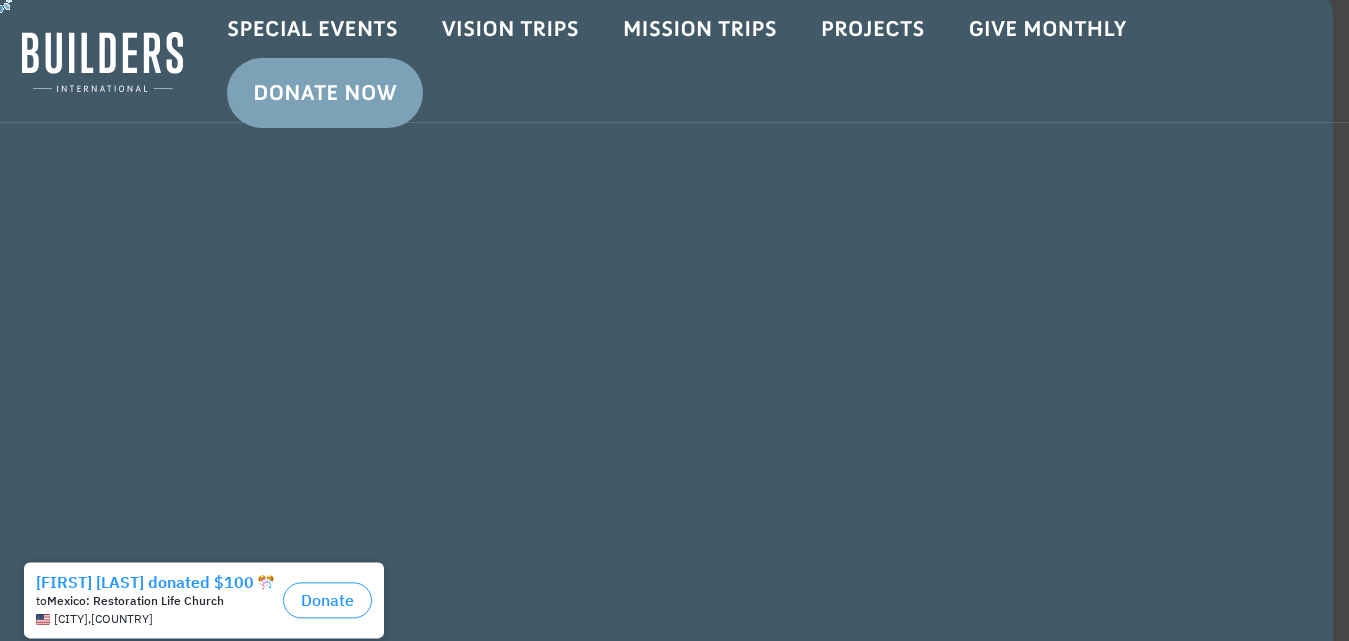 scroll, scrollTop: 0, scrollLeft: 0, axis: both 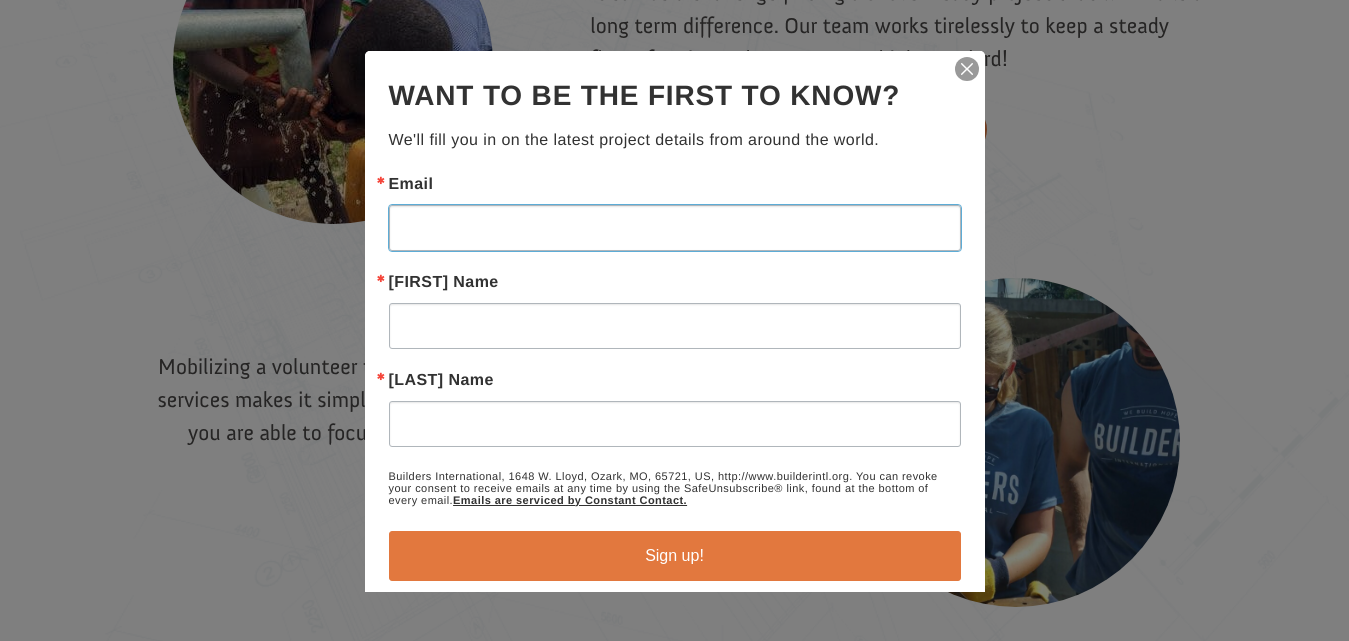 click on "Email" at bounding box center [675, 227] 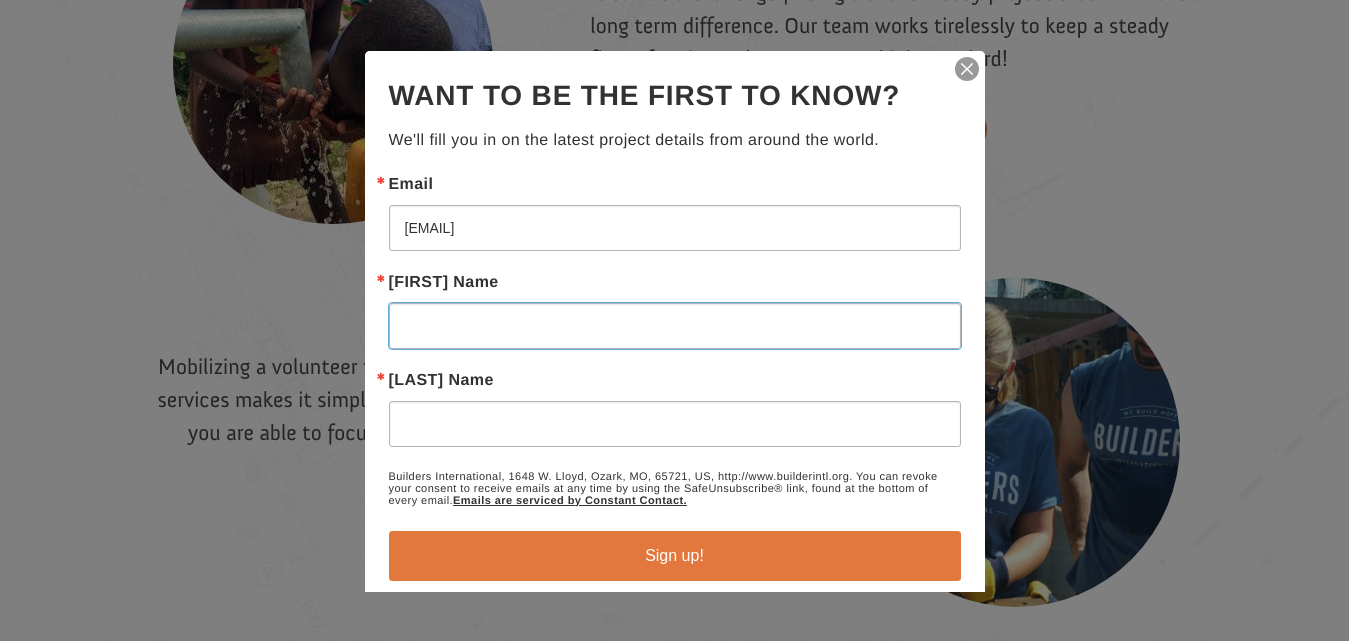 type on "Diallo" 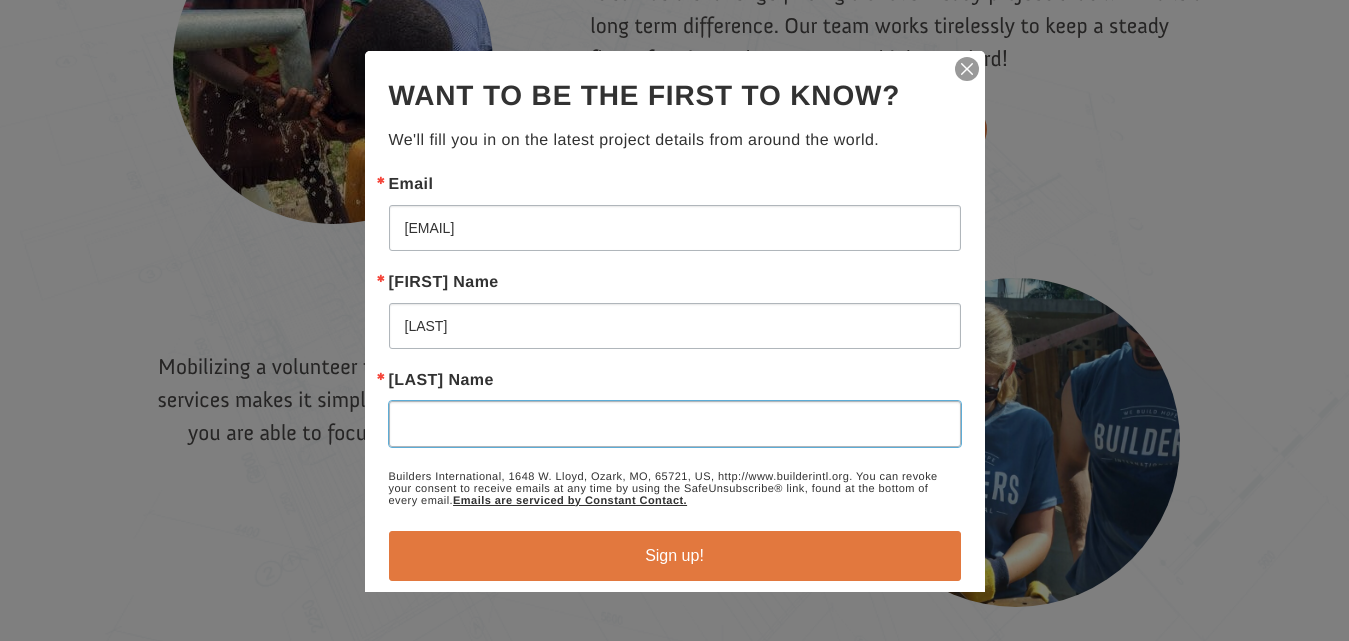 type on "Mujinga" 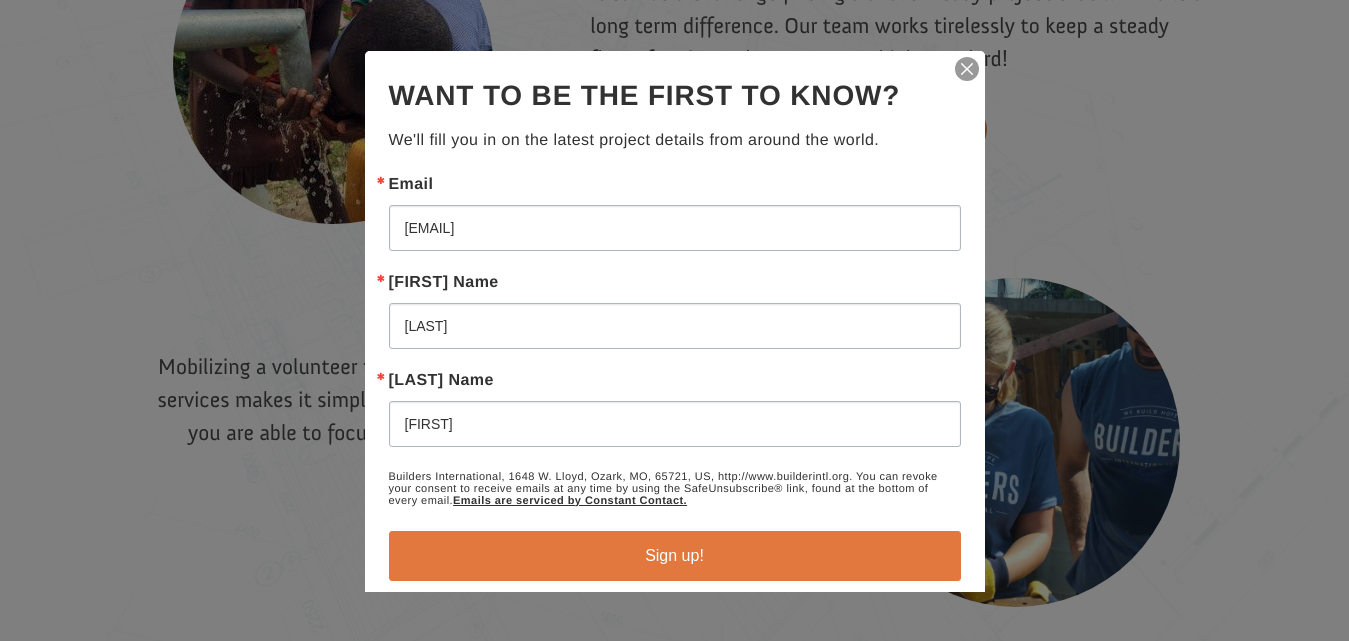 click on "Sign up!" at bounding box center [675, 555] 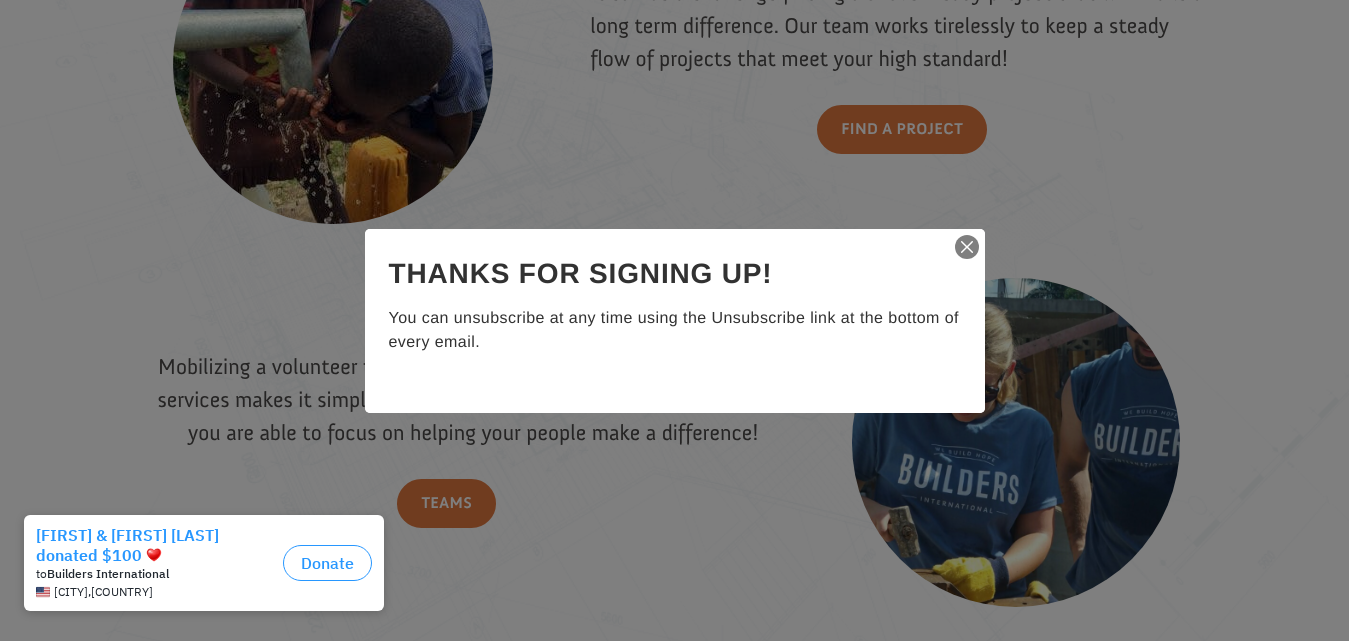 click at bounding box center [967, 247] 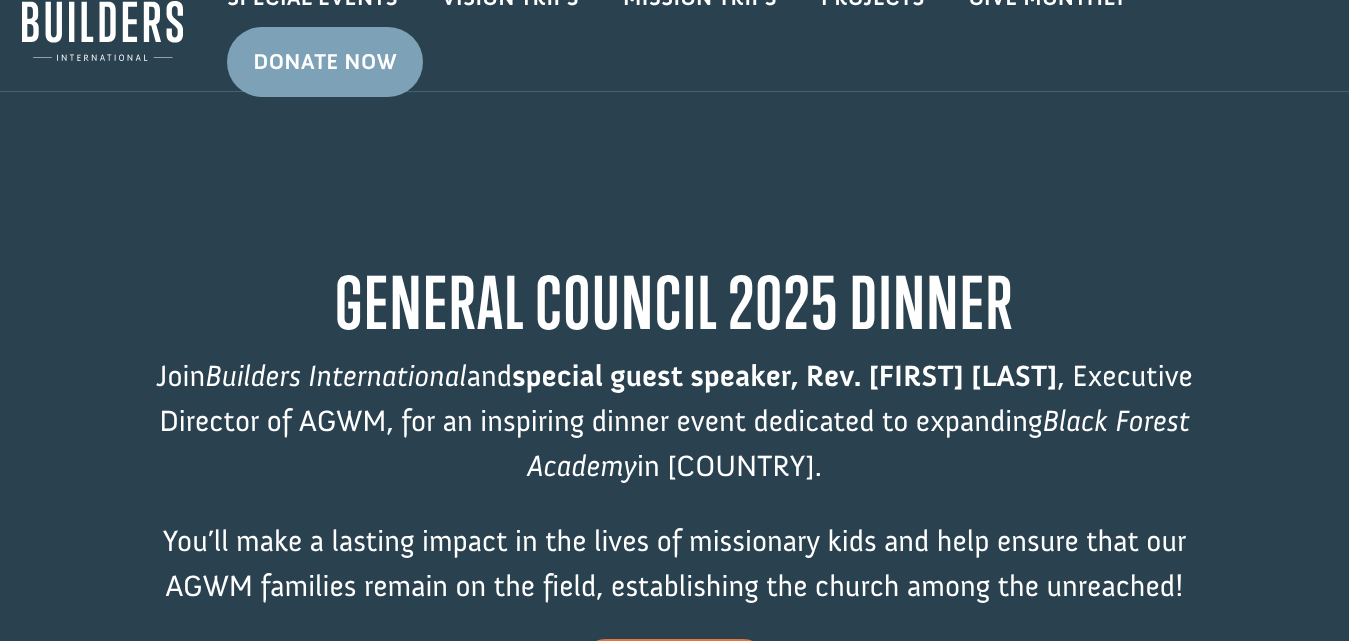 scroll, scrollTop: 0, scrollLeft: 0, axis: both 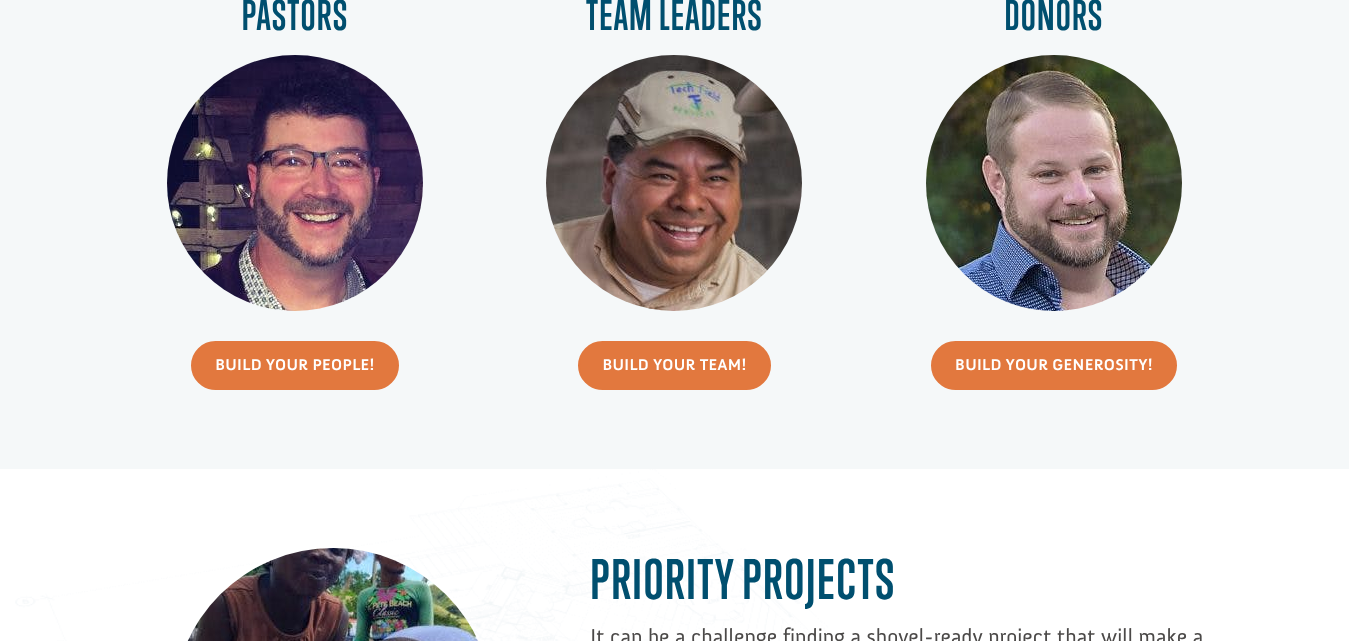 click on "Build Your People!" at bounding box center [295, 365] 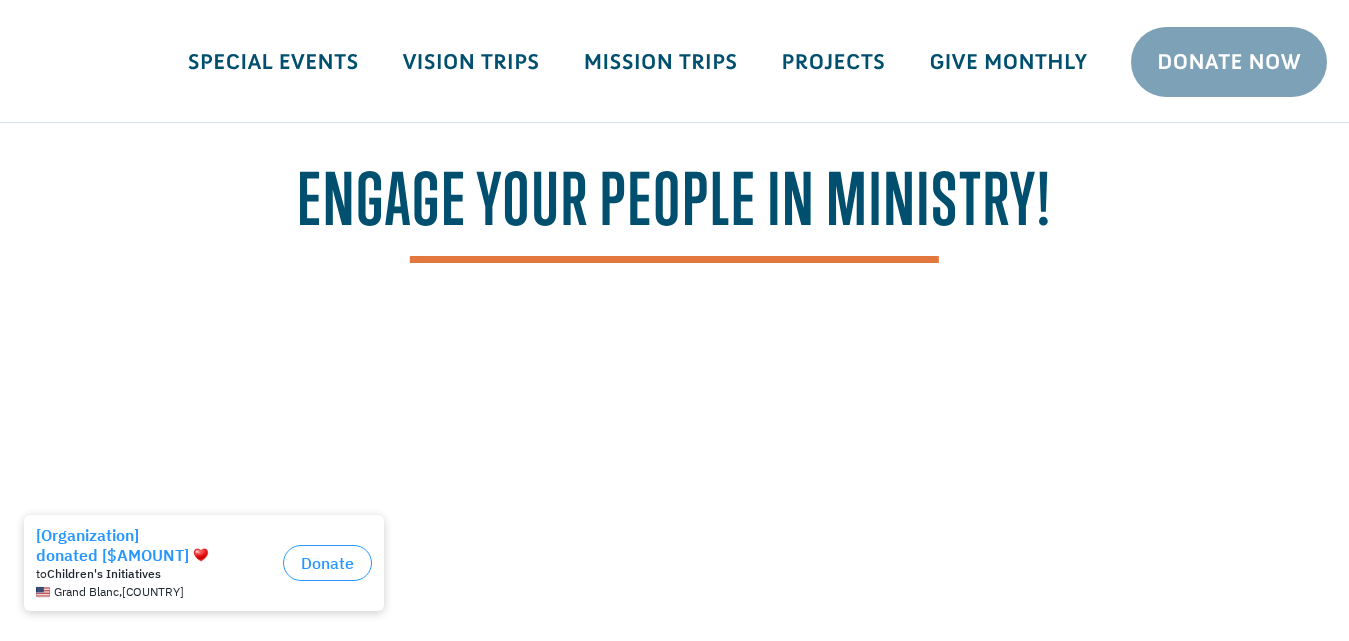 scroll, scrollTop: 0, scrollLeft: 0, axis: both 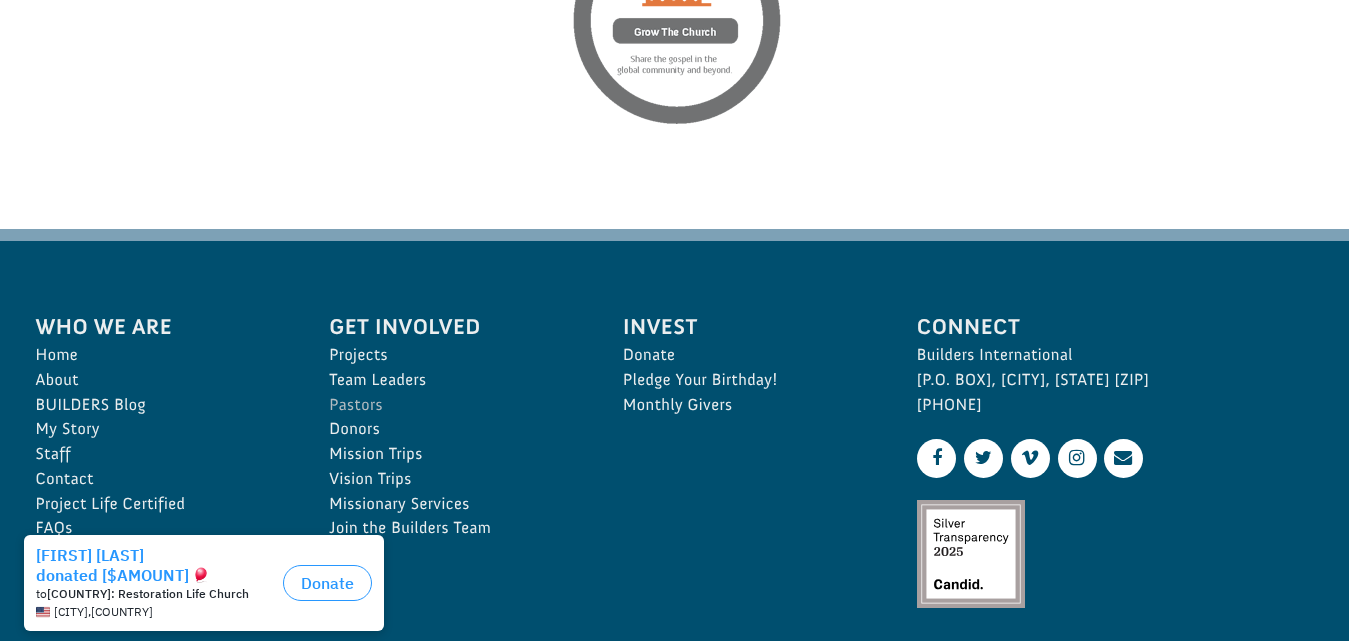 click on "Pastors" at bounding box center [454, 405] 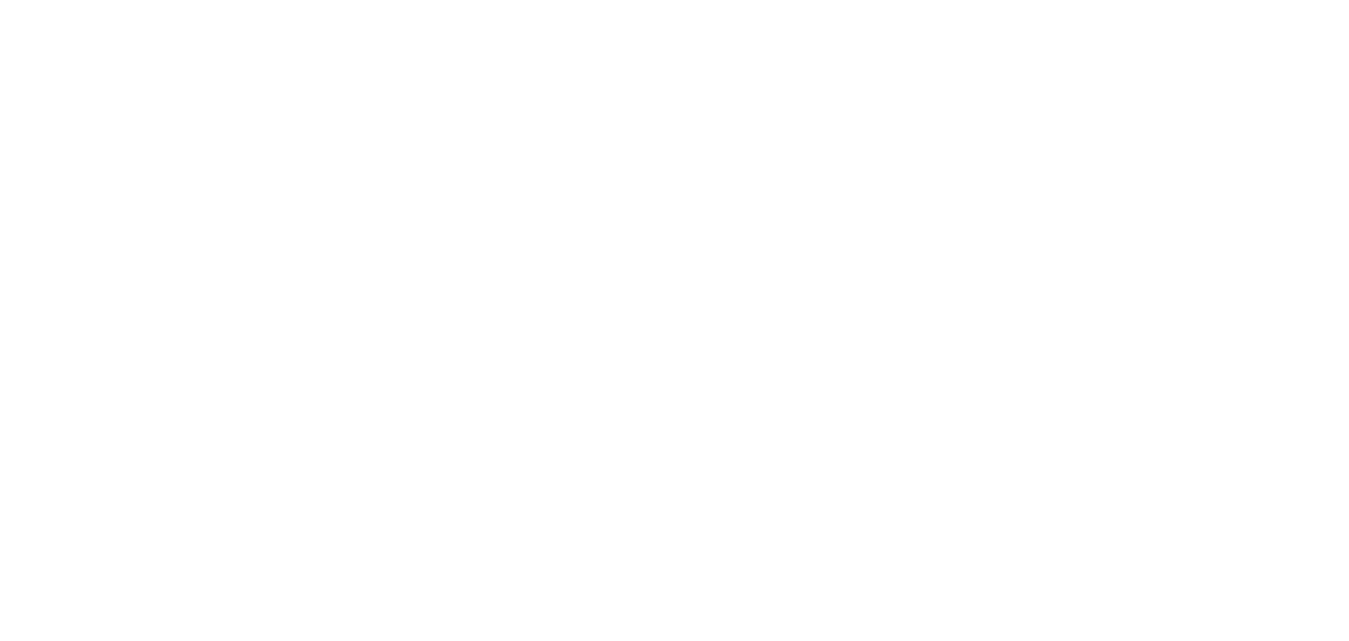 scroll, scrollTop: 0, scrollLeft: 0, axis: both 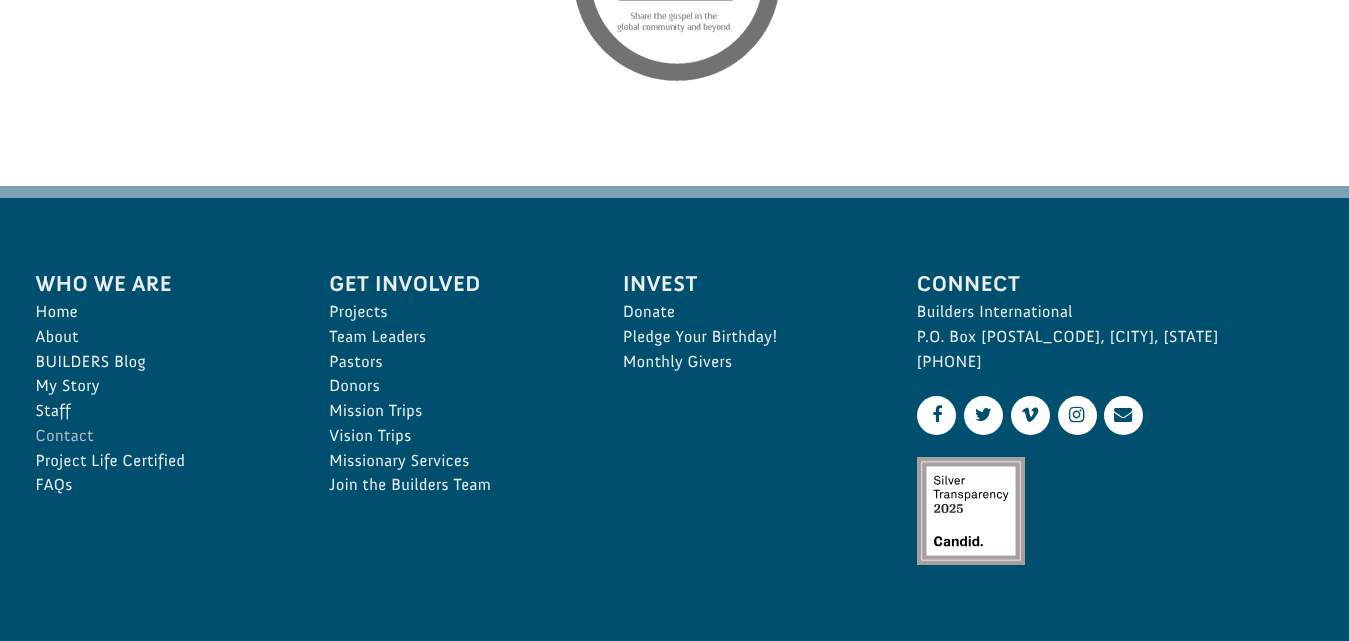 click on "Contact" at bounding box center (161, 436) 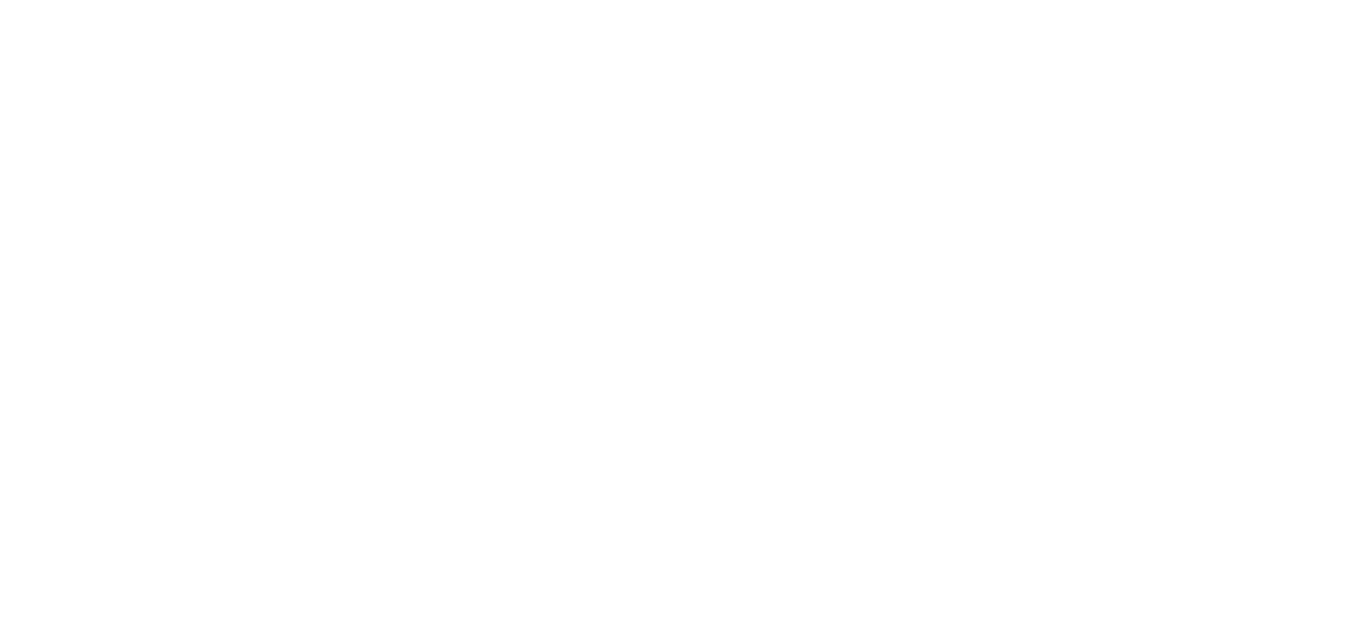 scroll, scrollTop: 0, scrollLeft: 0, axis: both 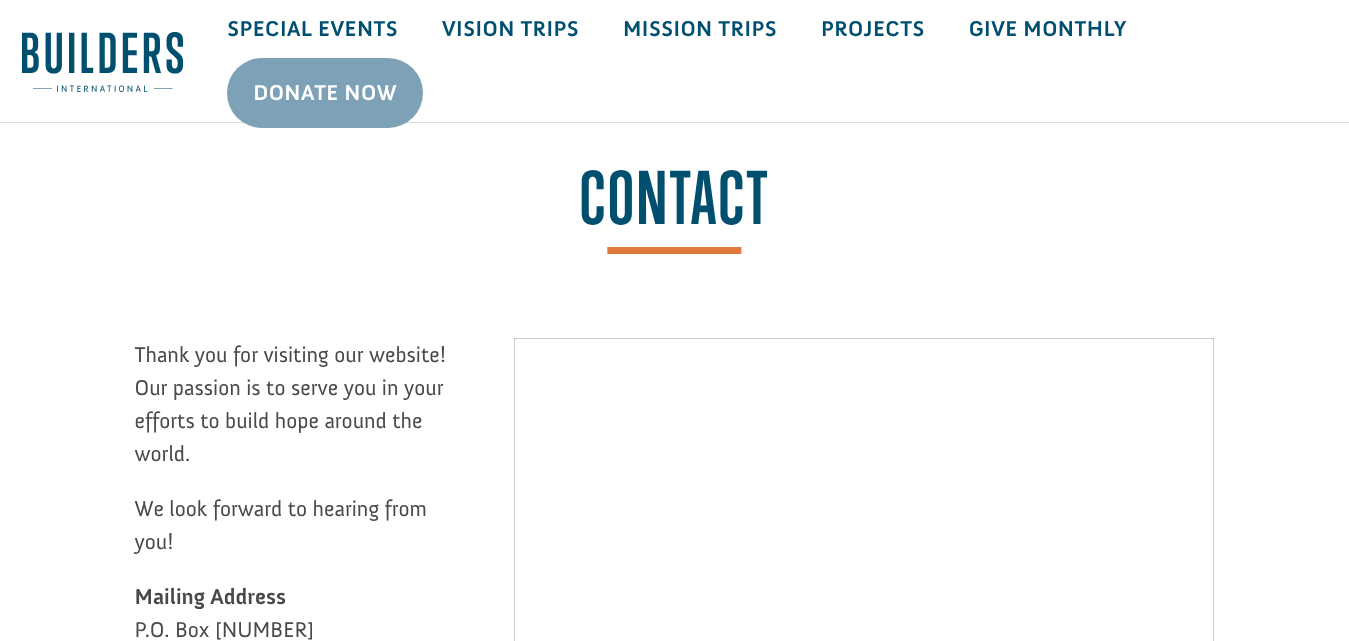 click on "Projects" at bounding box center [873, 29] 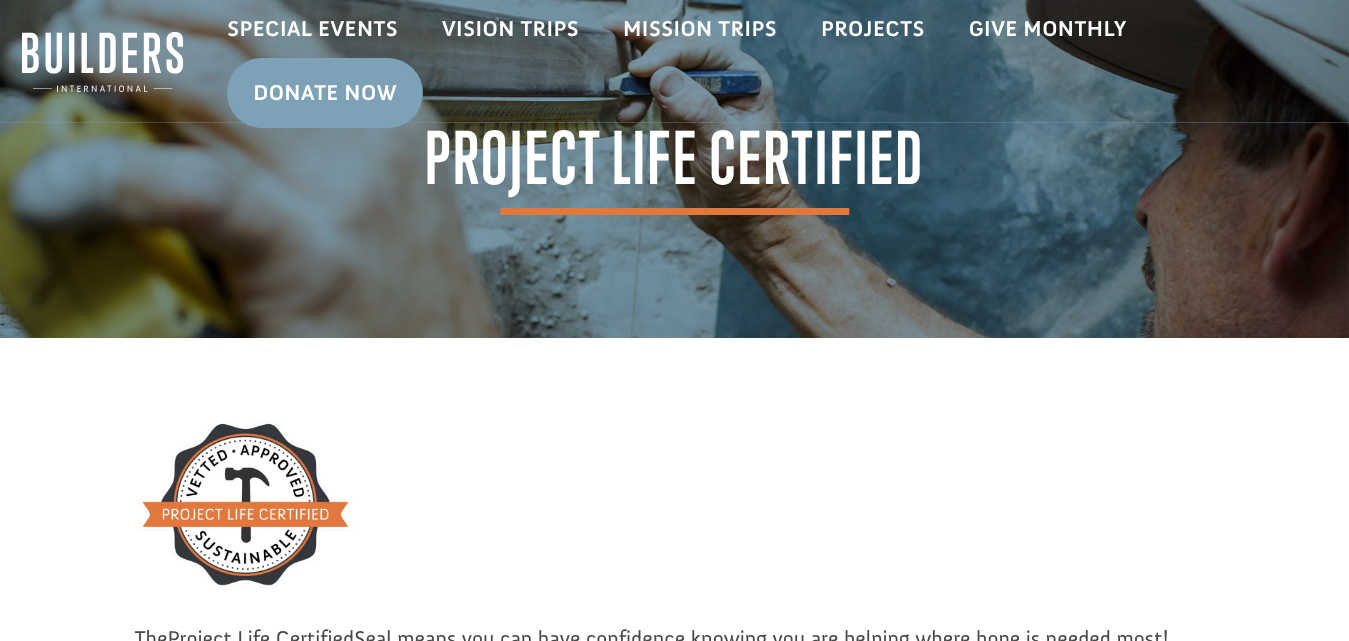 scroll, scrollTop: 0, scrollLeft: 0, axis: both 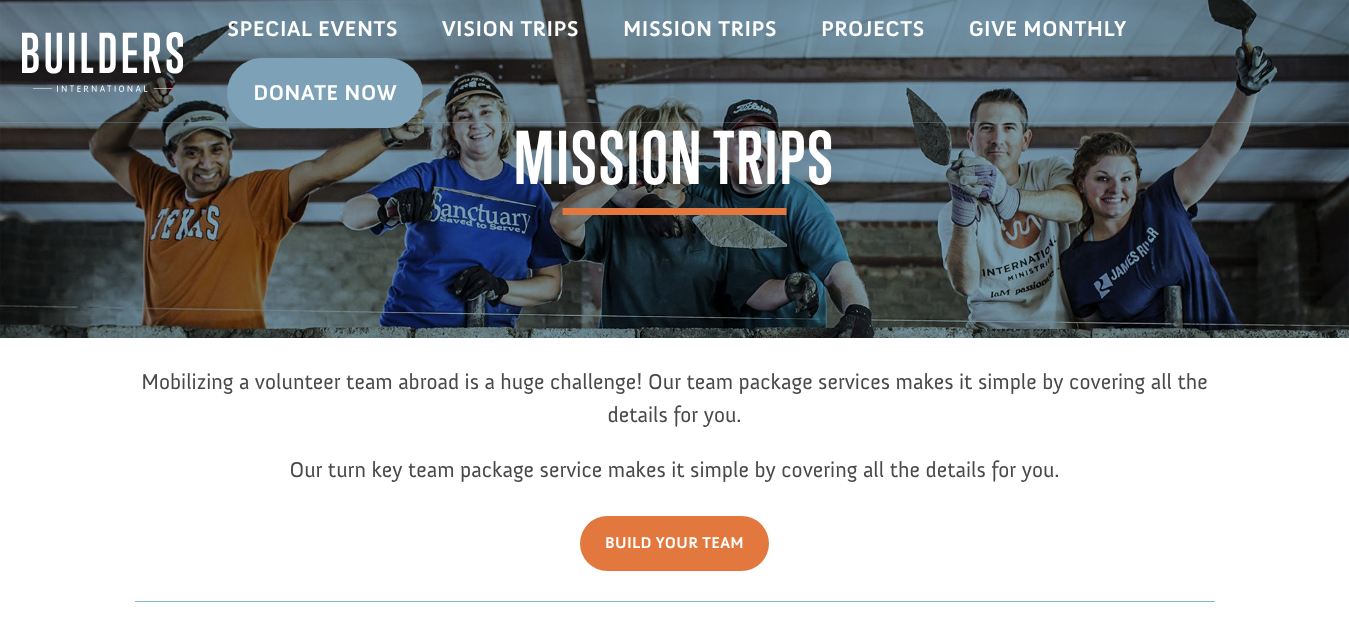 drag, startPoint x: 521, startPoint y: 153, endPoint x: 1074, endPoint y: 465, distance: 634.9433 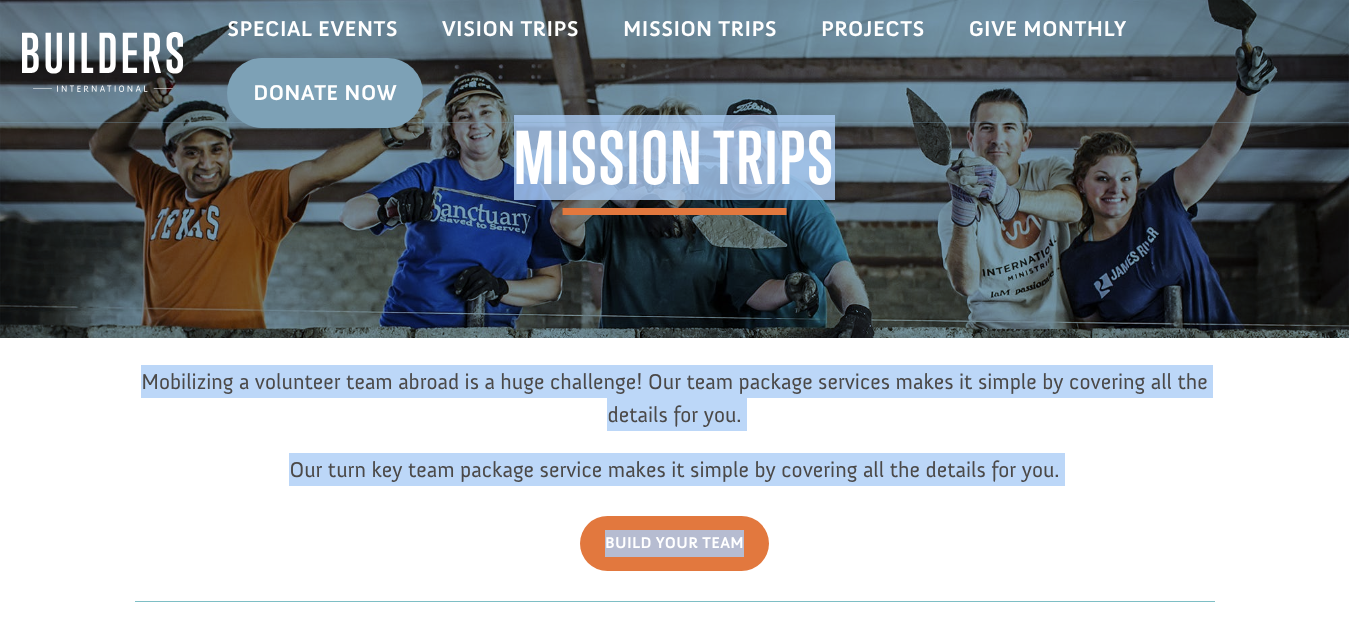 drag, startPoint x: 796, startPoint y: 556, endPoint x: 525, endPoint y: 158, distance: 481.50287 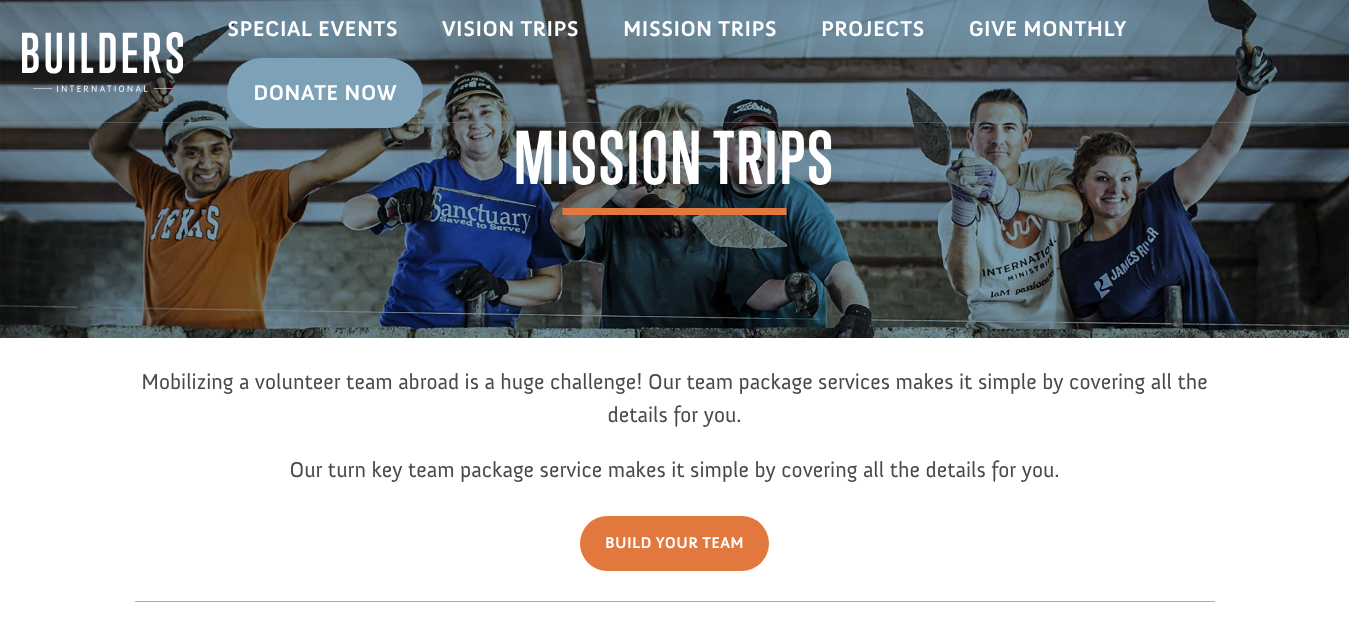 click on "Build Your Team" at bounding box center [675, 543] 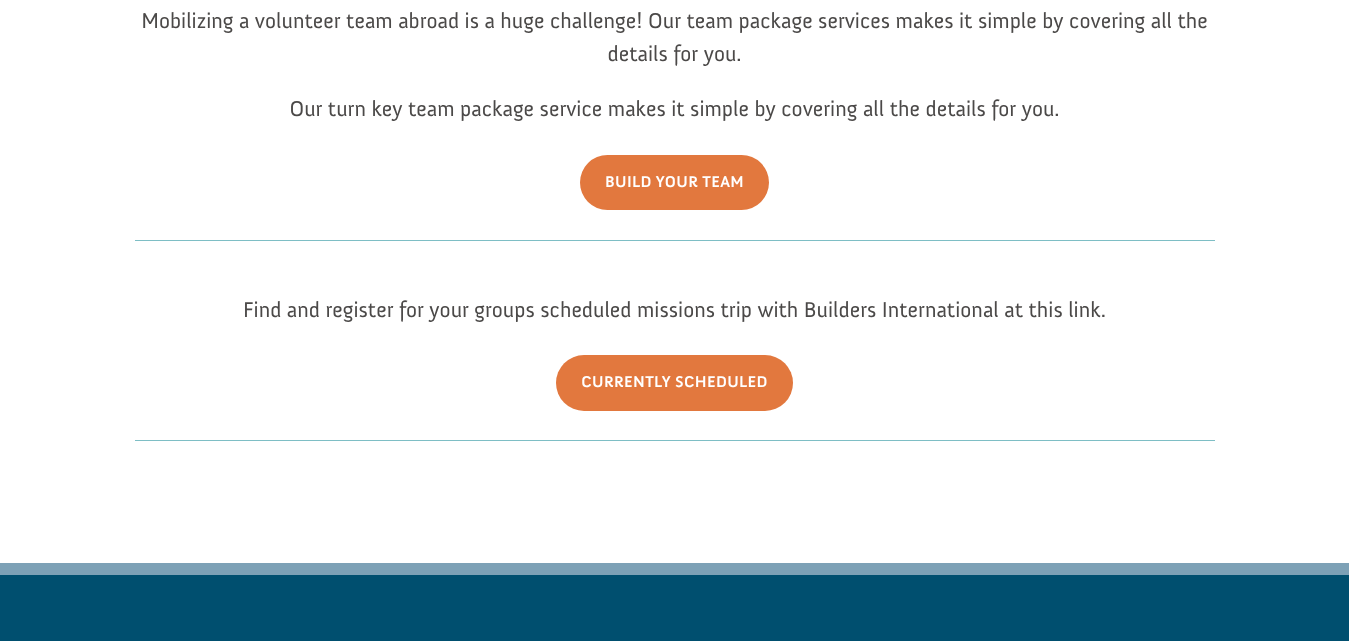 scroll, scrollTop: 366, scrollLeft: 0, axis: vertical 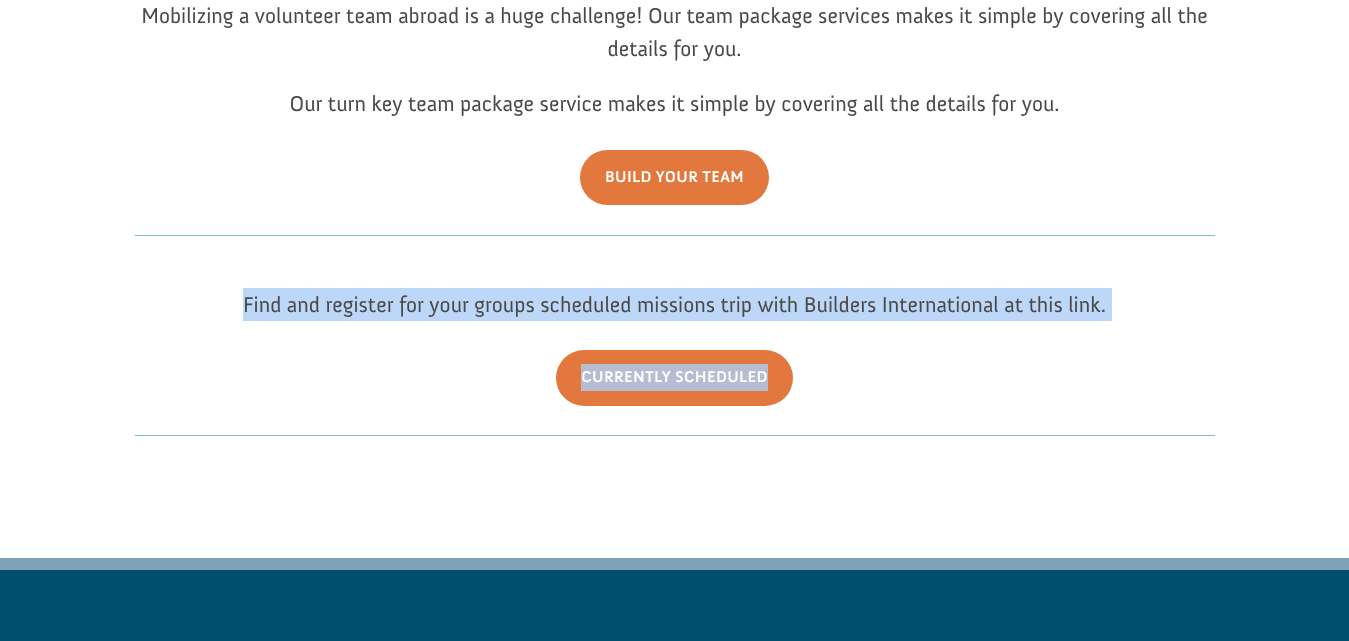 drag, startPoint x: 200, startPoint y: 311, endPoint x: 1027, endPoint y: 418, distance: 833.89325 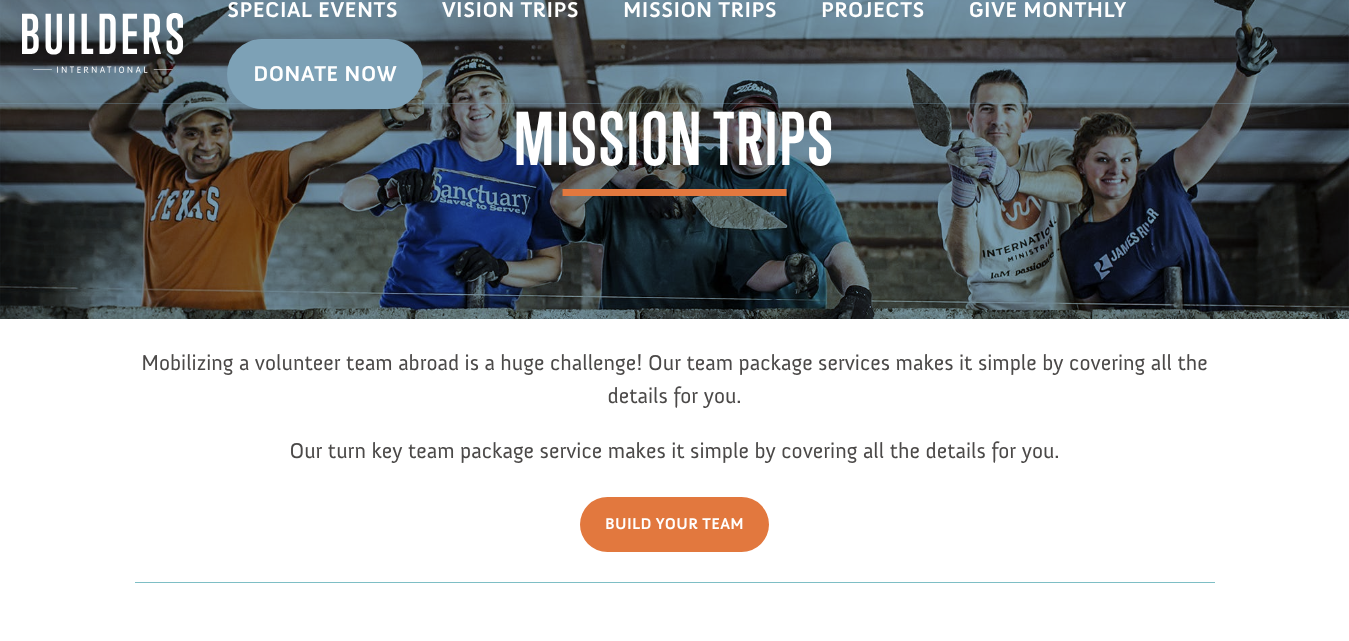 scroll, scrollTop: 0, scrollLeft: 0, axis: both 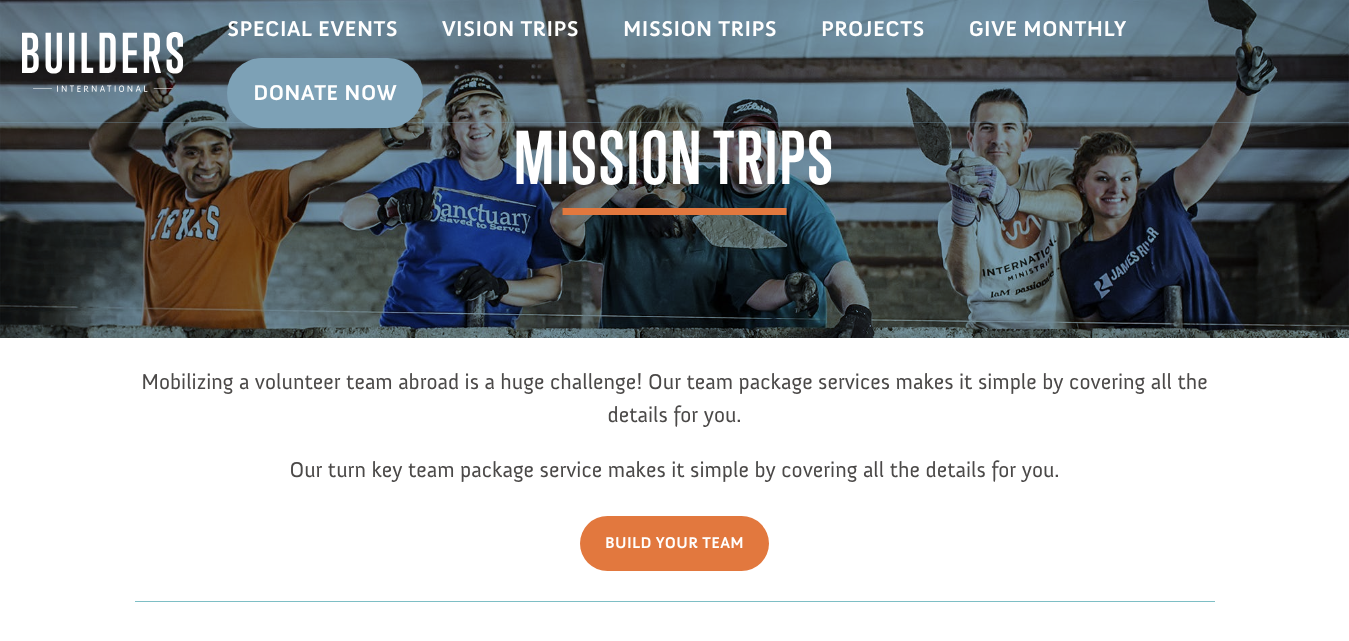 click on "Vision Trips" at bounding box center (510, 29) 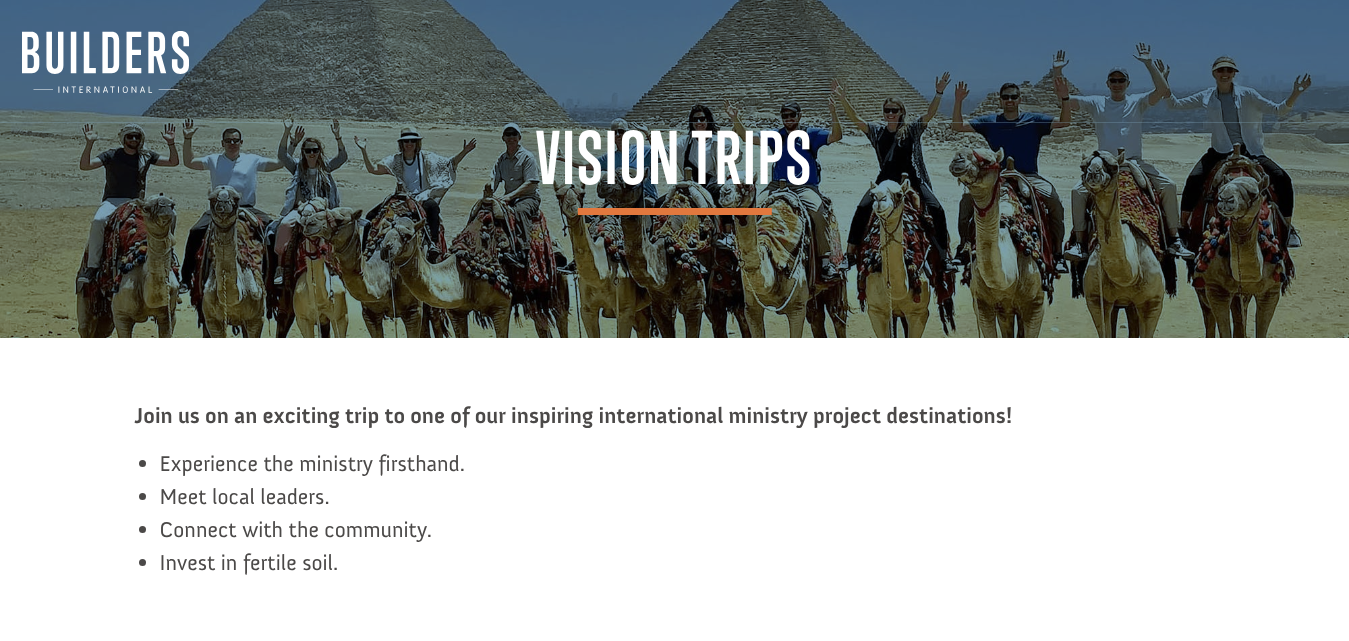 scroll, scrollTop: 0, scrollLeft: 0, axis: both 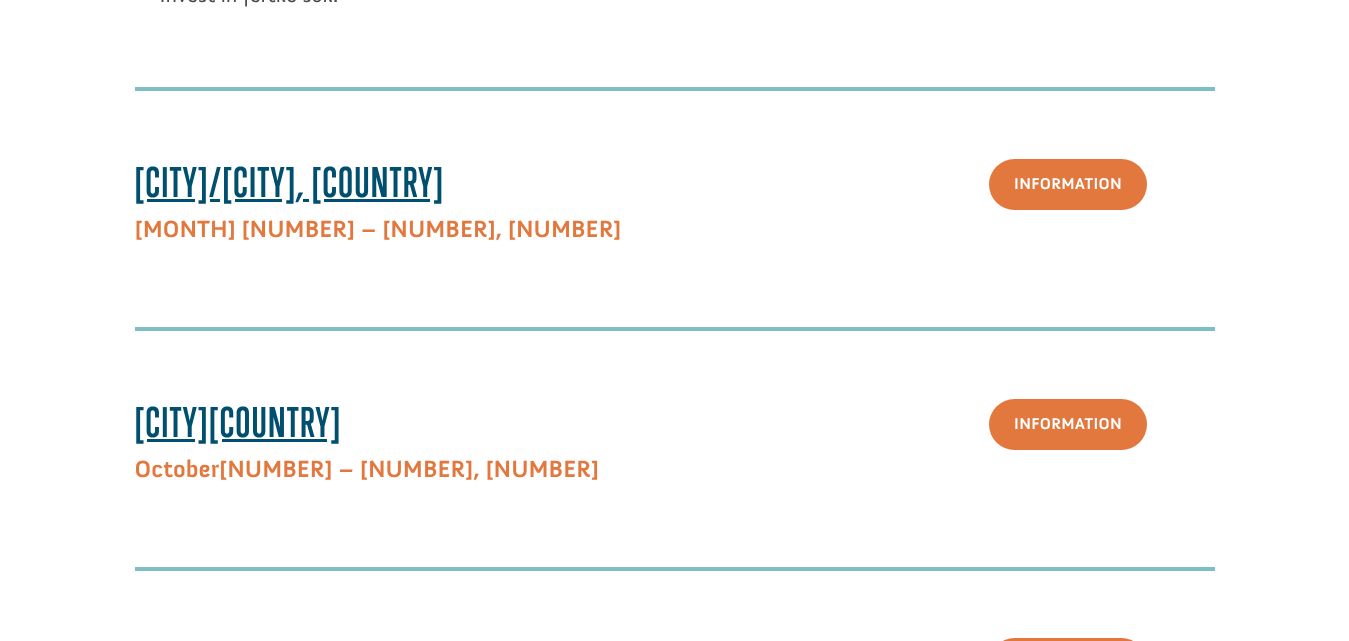 click on "Information" at bounding box center [1068, 184] 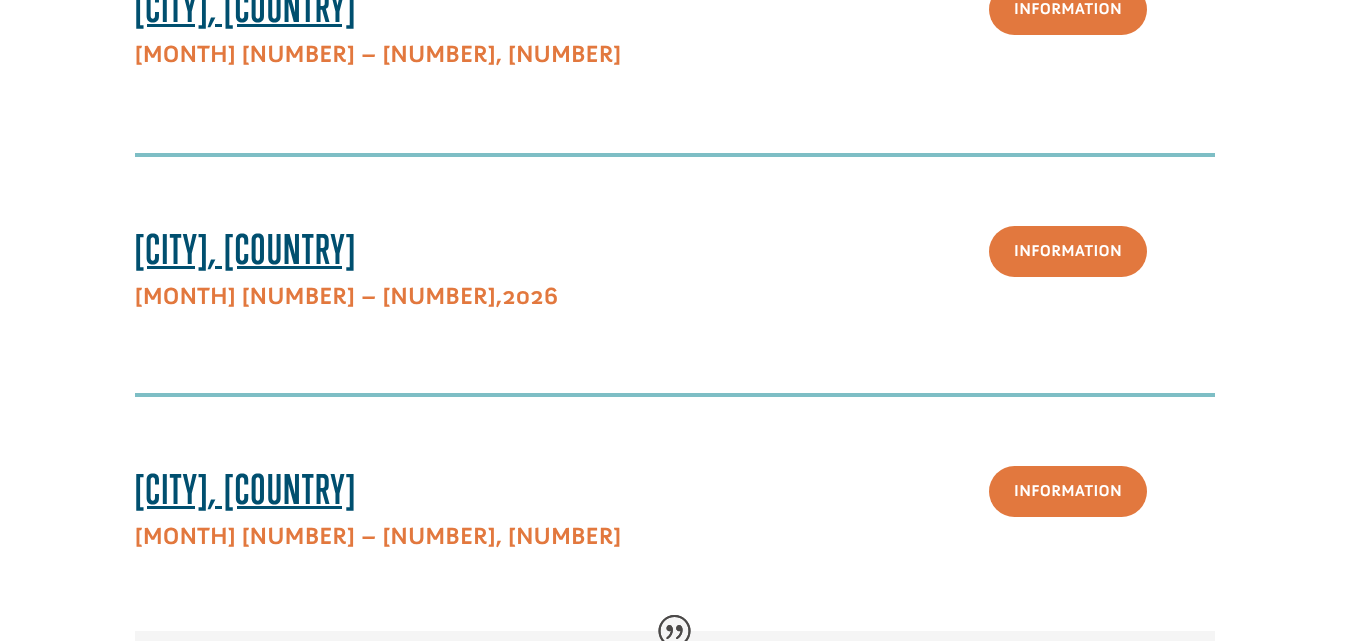 scroll, scrollTop: 1335, scrollLeft: 0, axis: vertical 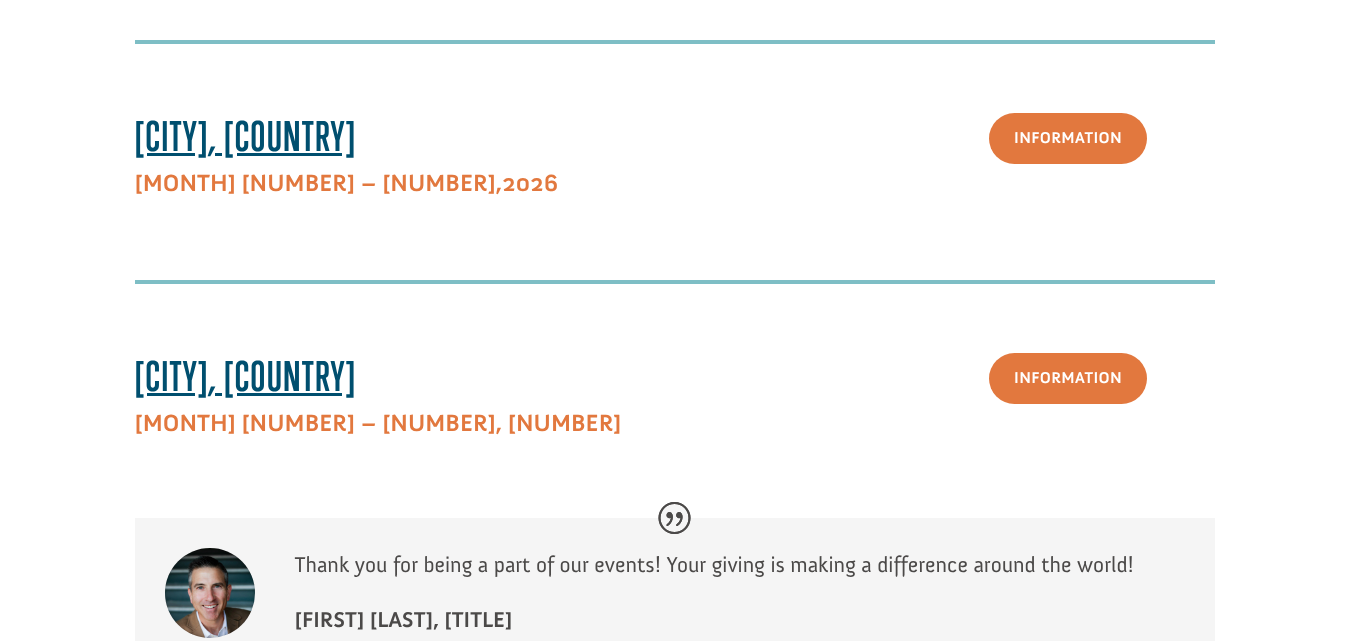 click on "Information" at bounding box center [1068, 138] 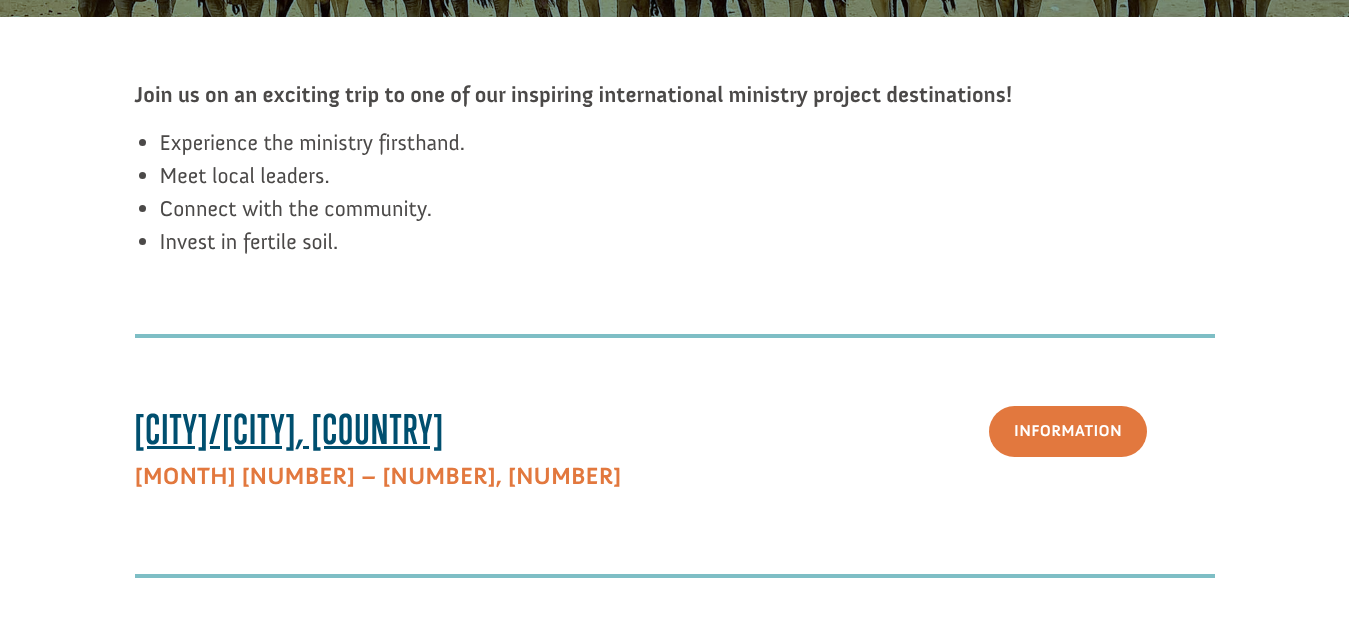 scroll, scrollTop: 314, scrollLeft: 0, axis: vertical 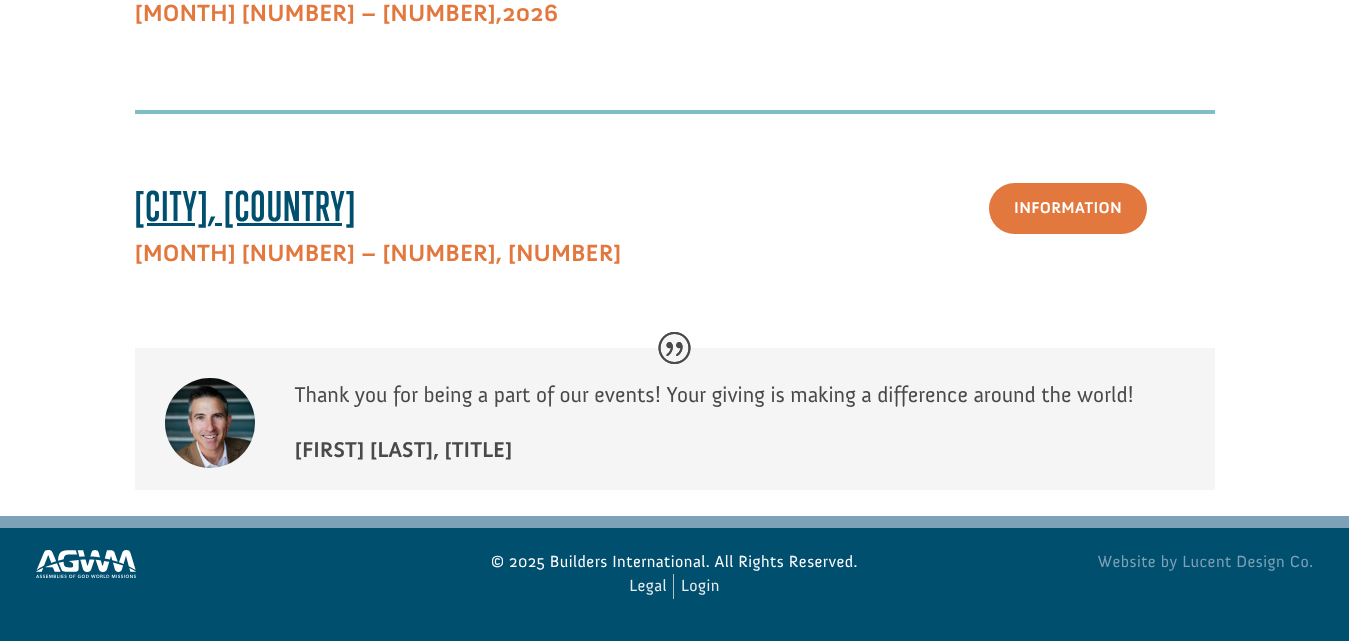 click at bounding box center [86, 564] 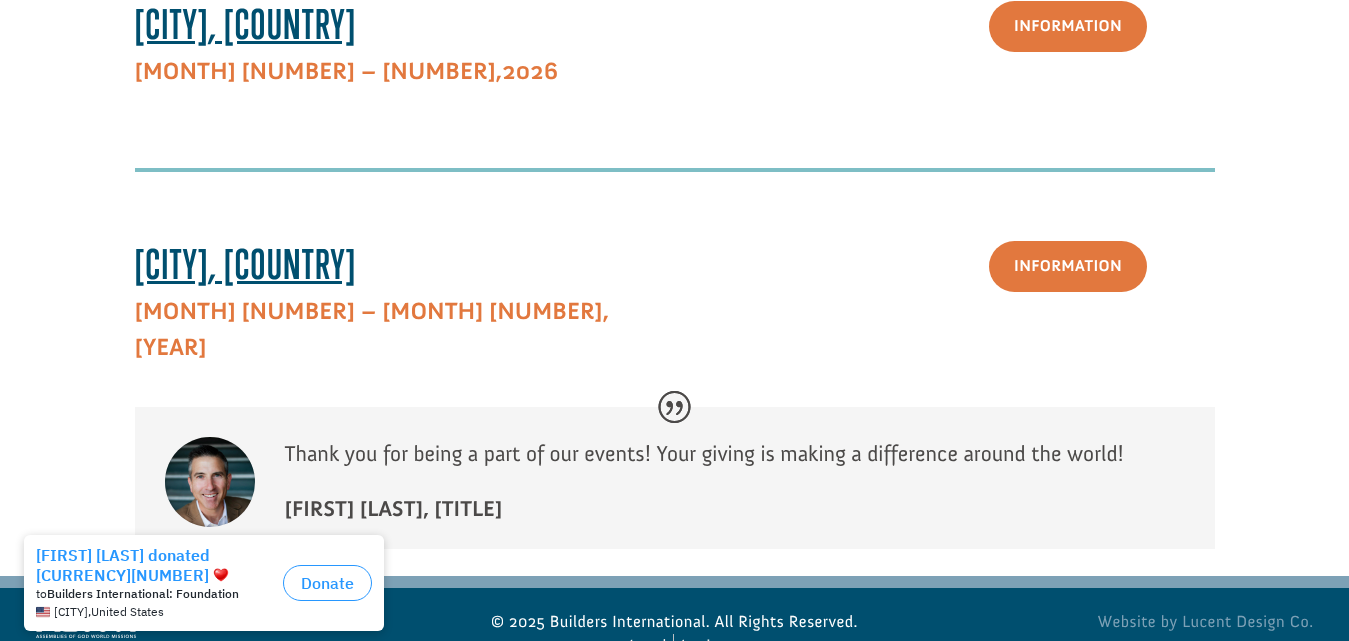scroll, scrollTop: 0, scrollLeft: 0, axis: both 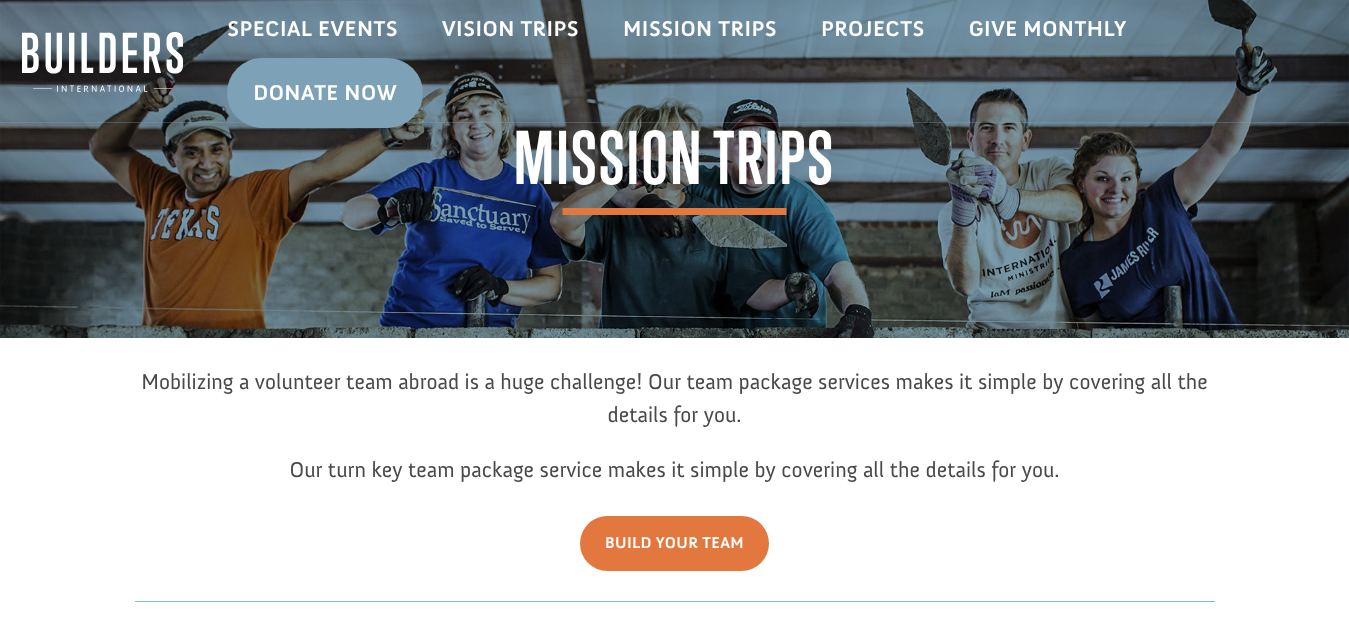 click on "Build Your Team" at bounding box center [674, 543] 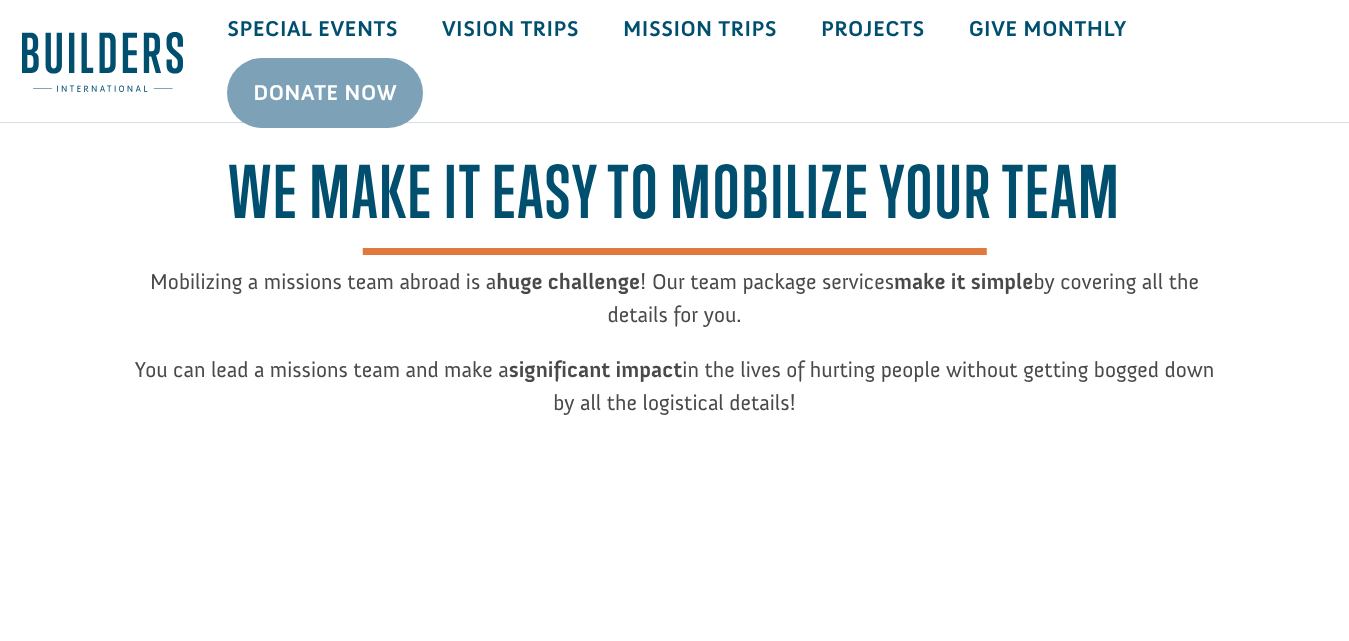 scroll, scrollTop: 0, scrollLeft: 0, axis: both 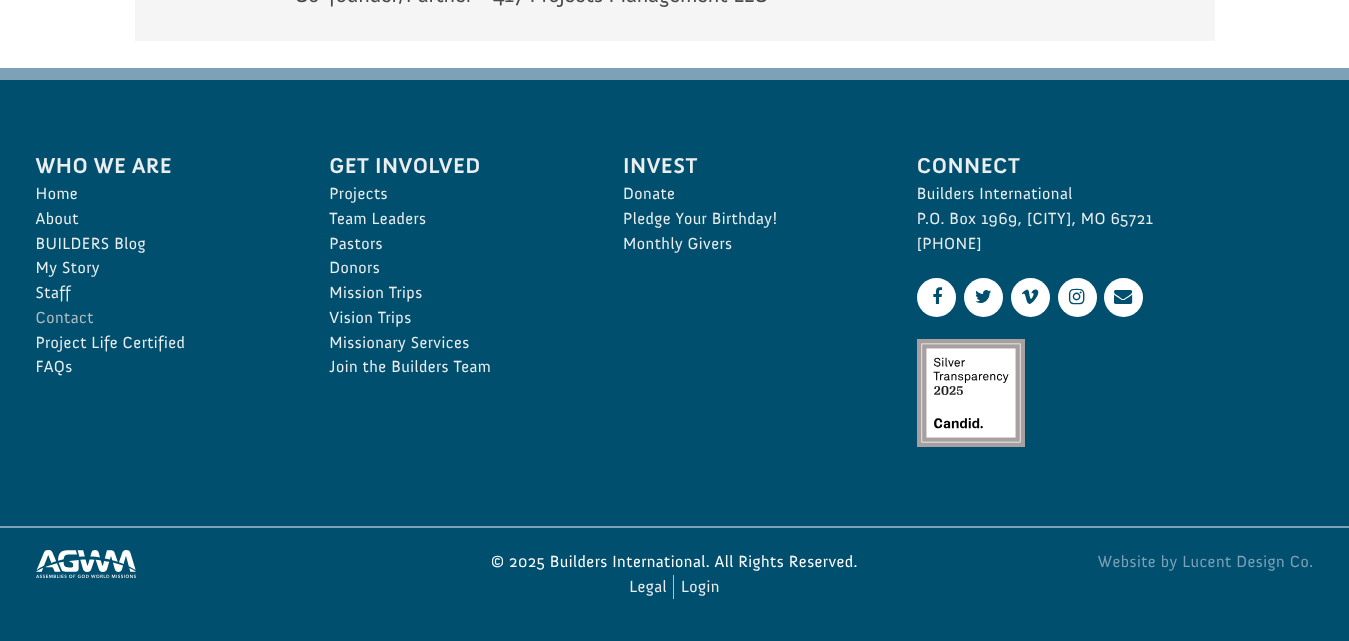 click on "Contact" at bounding box center [161, 318] 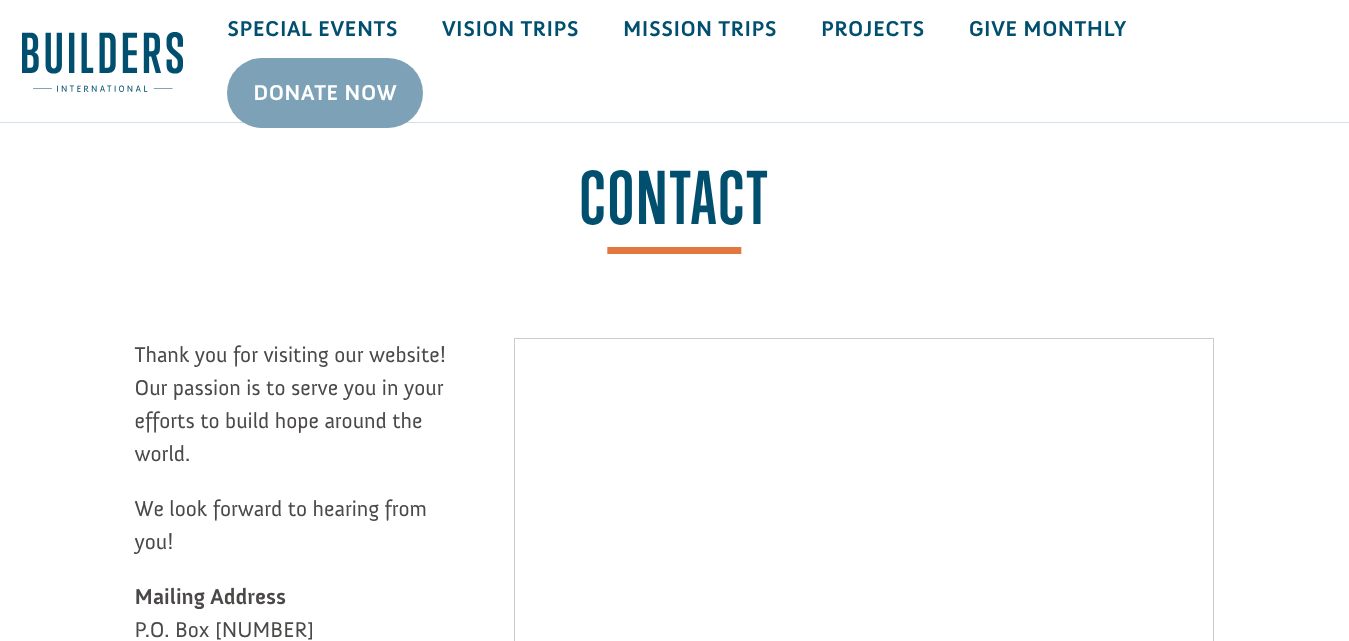 scroll, scrollTop: 0, scrollLeft: 0, axis: both 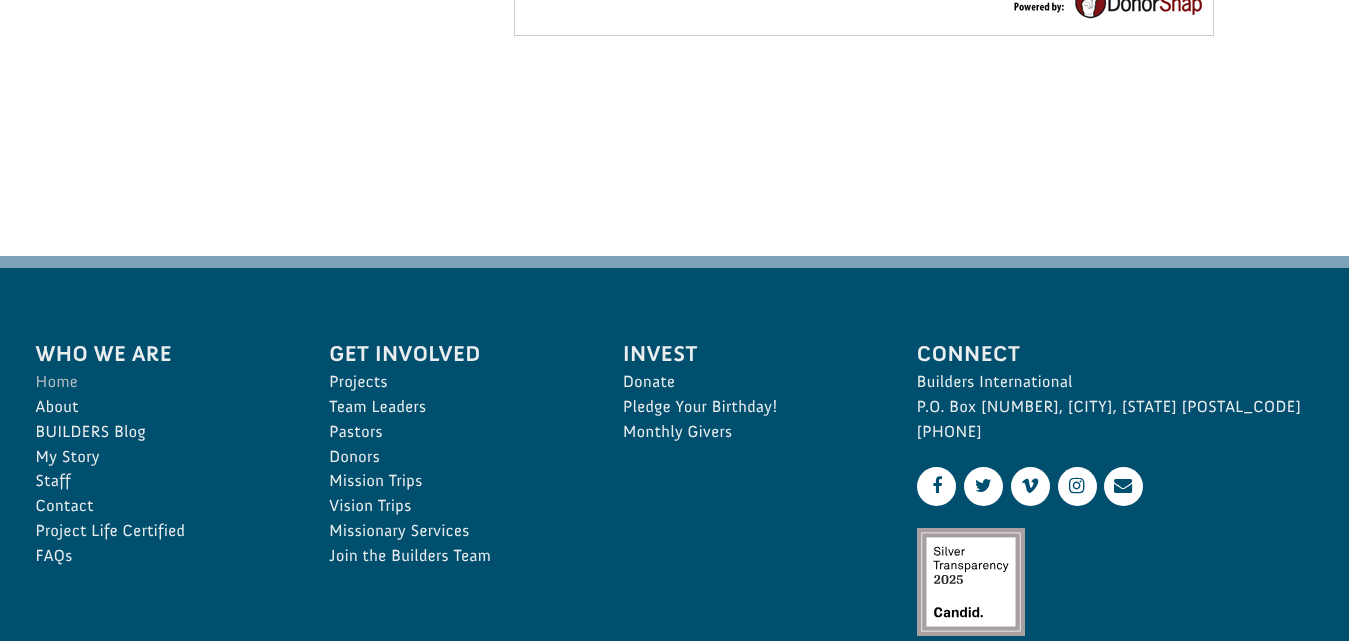 click on "Home" at bounding box center (161, 382) 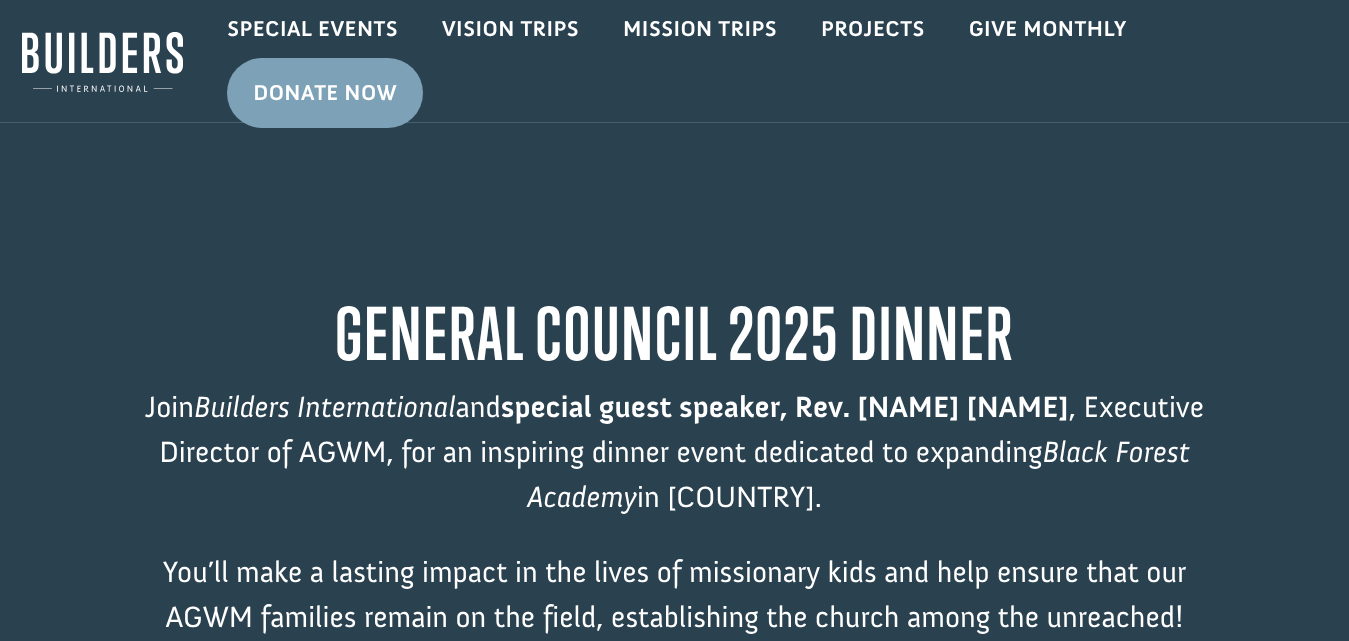 scroll, scrollTop: 0, scrollLeft: 0, axis: both 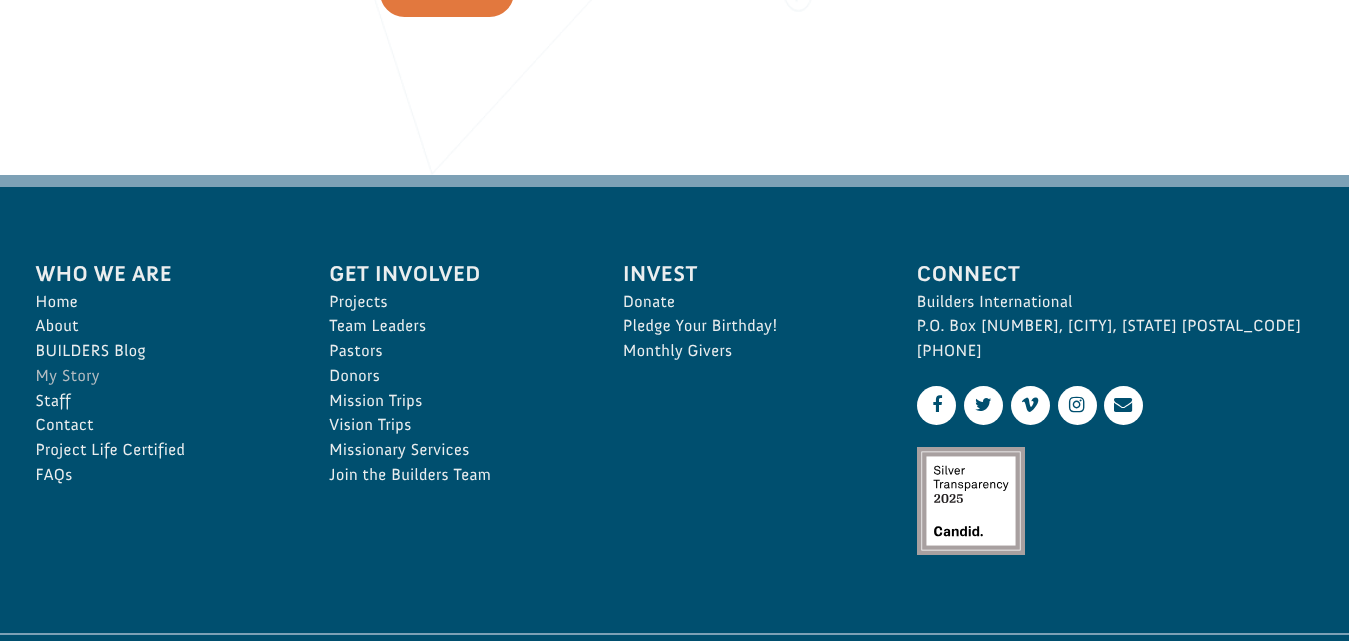 click on "My Story" at bounding box center (161, 376) 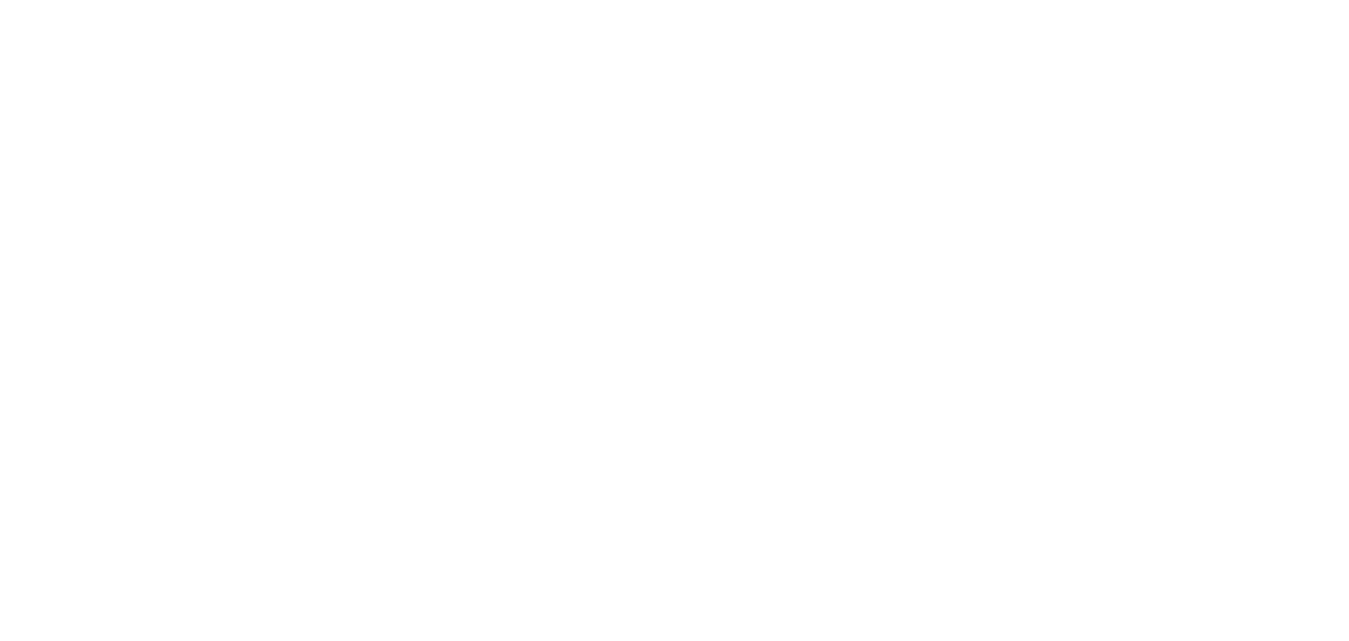 scroll, scrollTop: 0, scrollLeft: 0, axis: both 